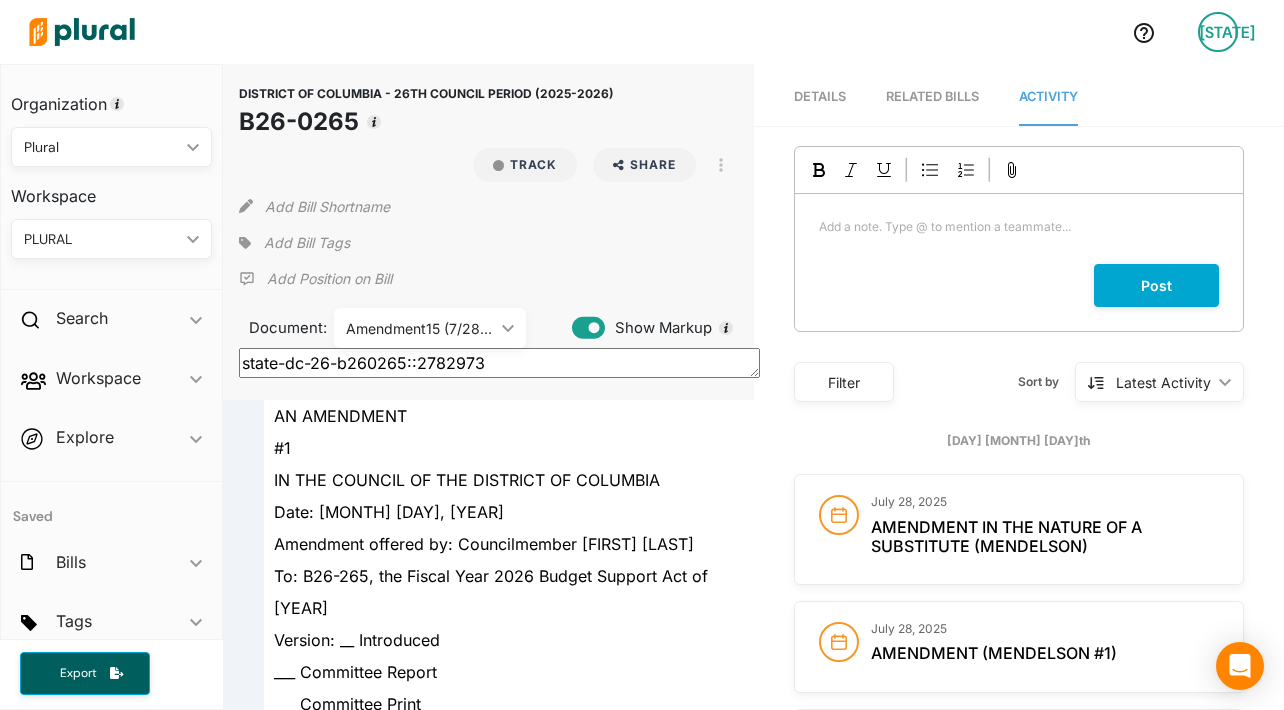 scroll, scrollTop: 0, scrollLeft: 0, axis: both 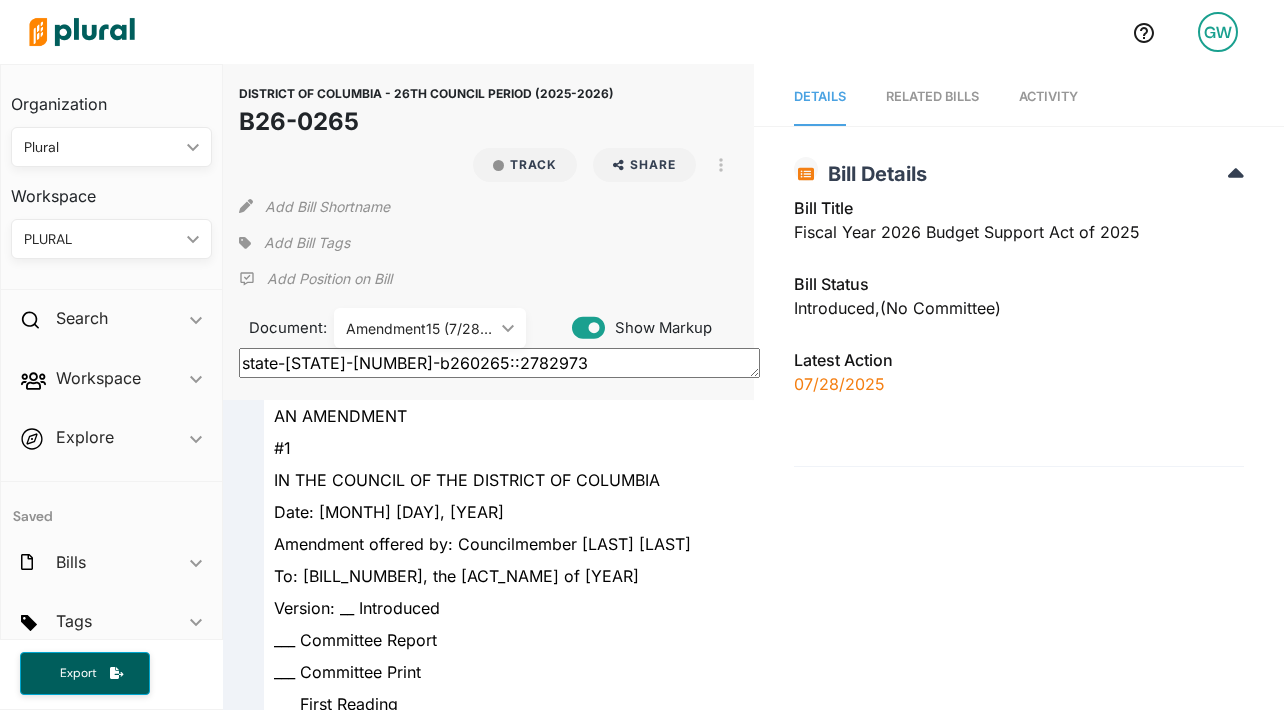 click on "[STATE]" at bounding box center (1218, 32) 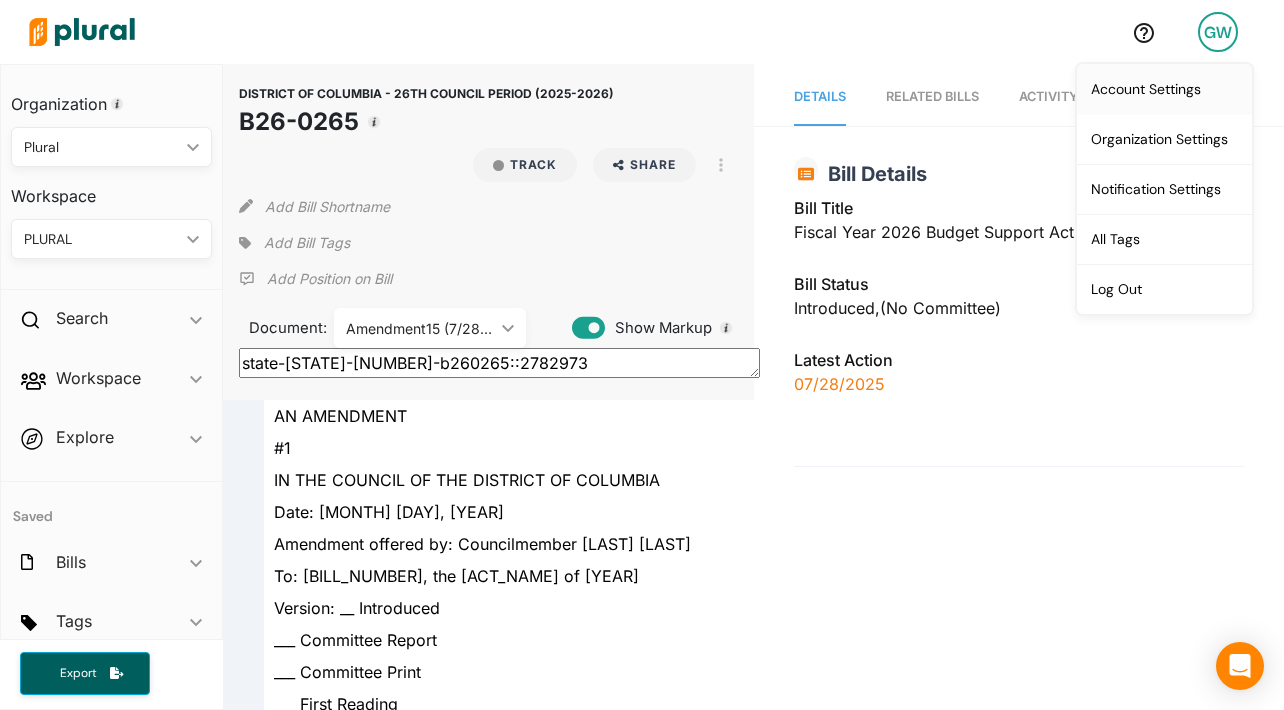 click on "Account Settings" at bounding box center [1164, 89] 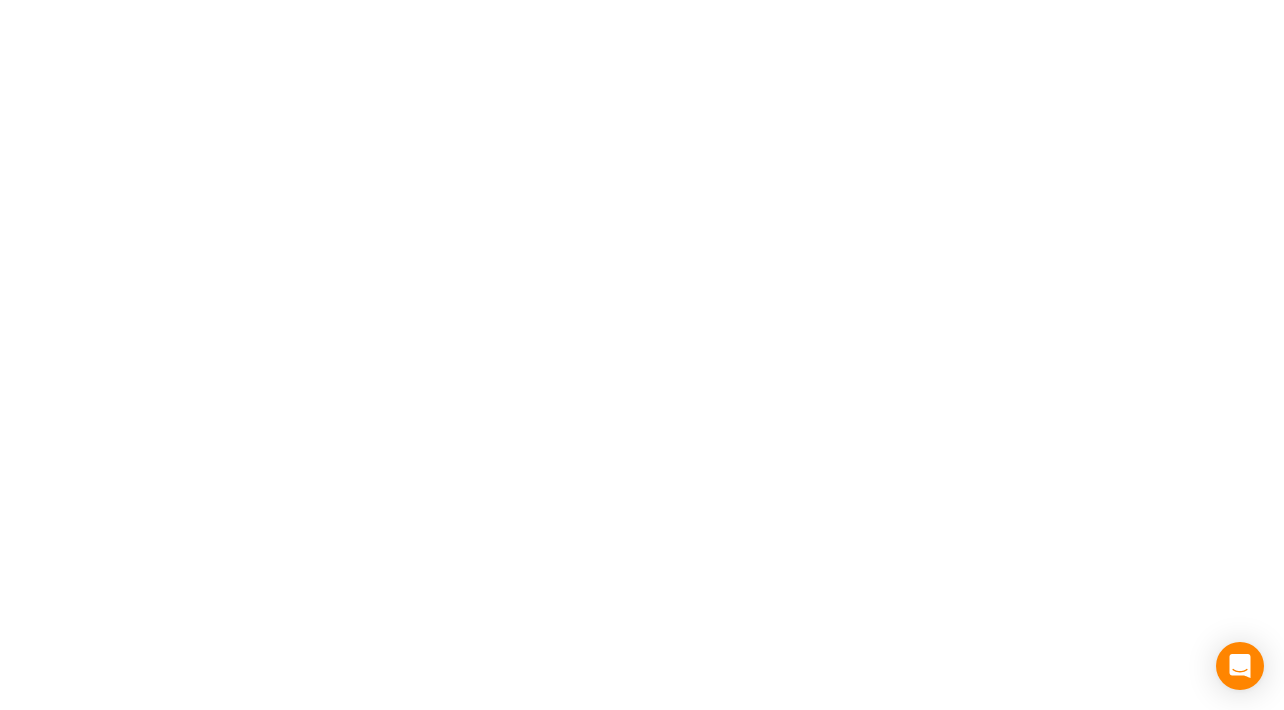 select on "NY" 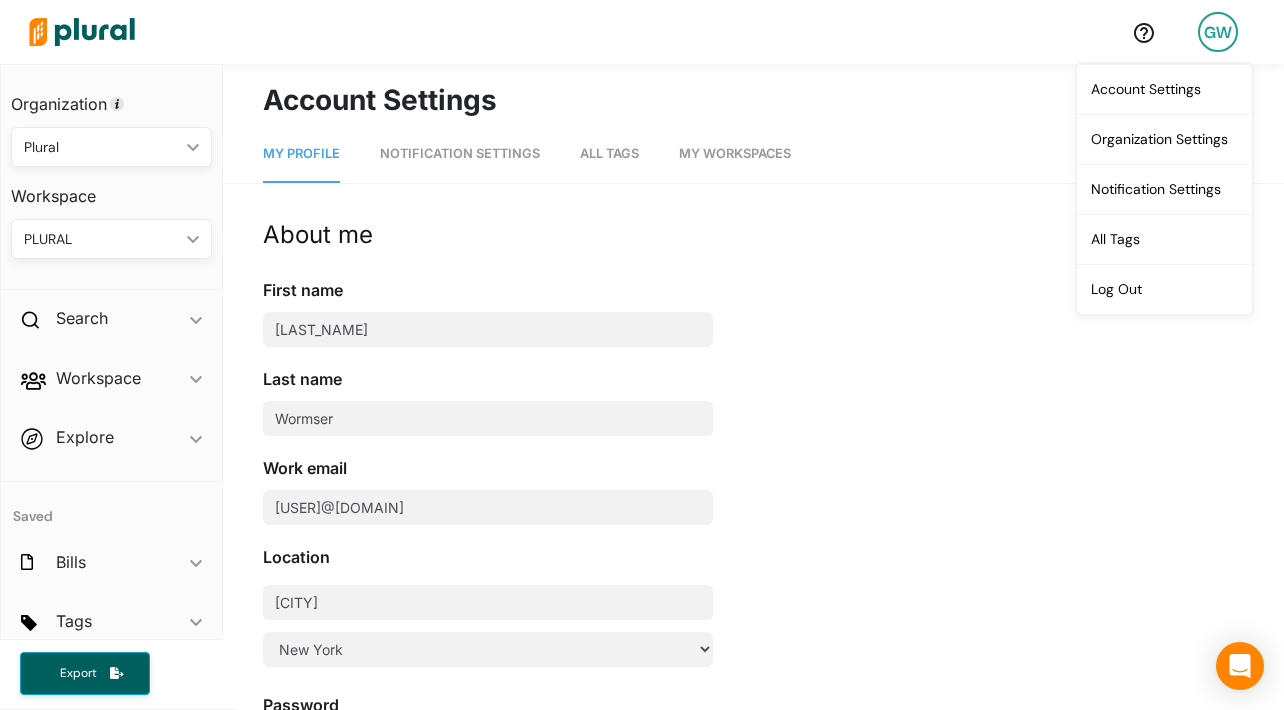 scroll, scrollTop: 6, scrollLeft: 0, axis: vertical 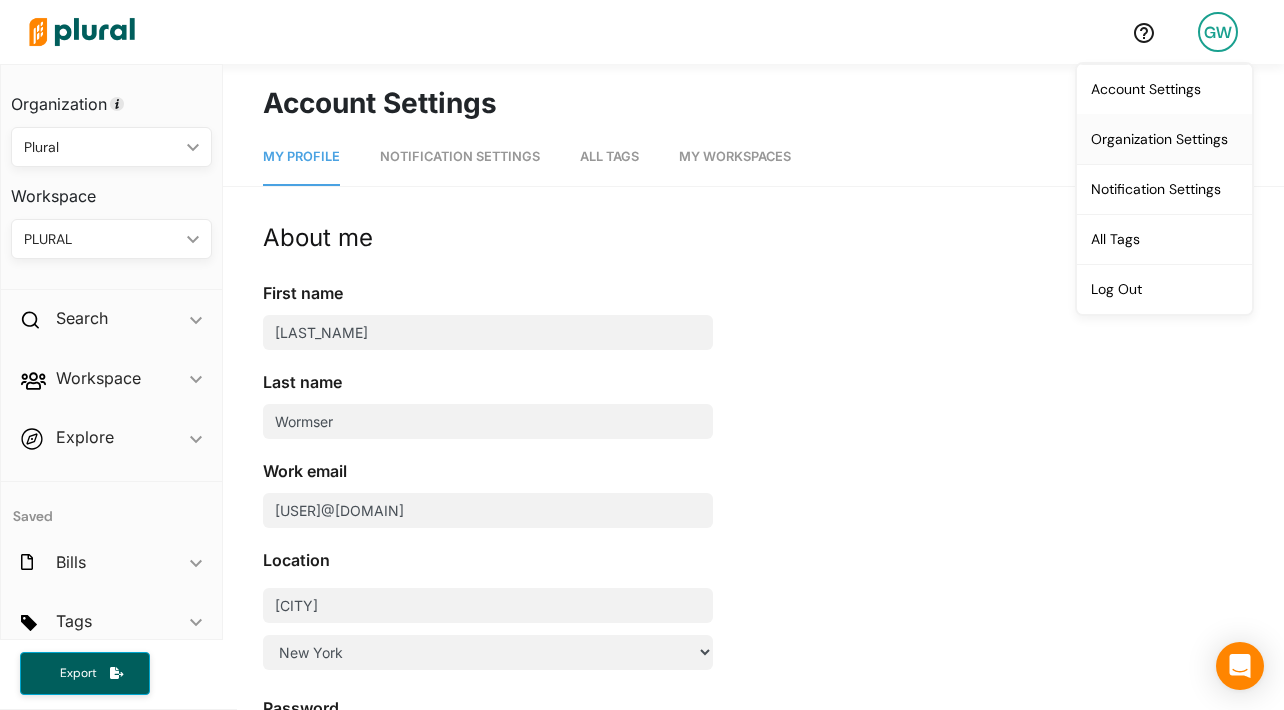 click on "Organization Settings" at bounding box center [1164, 139] 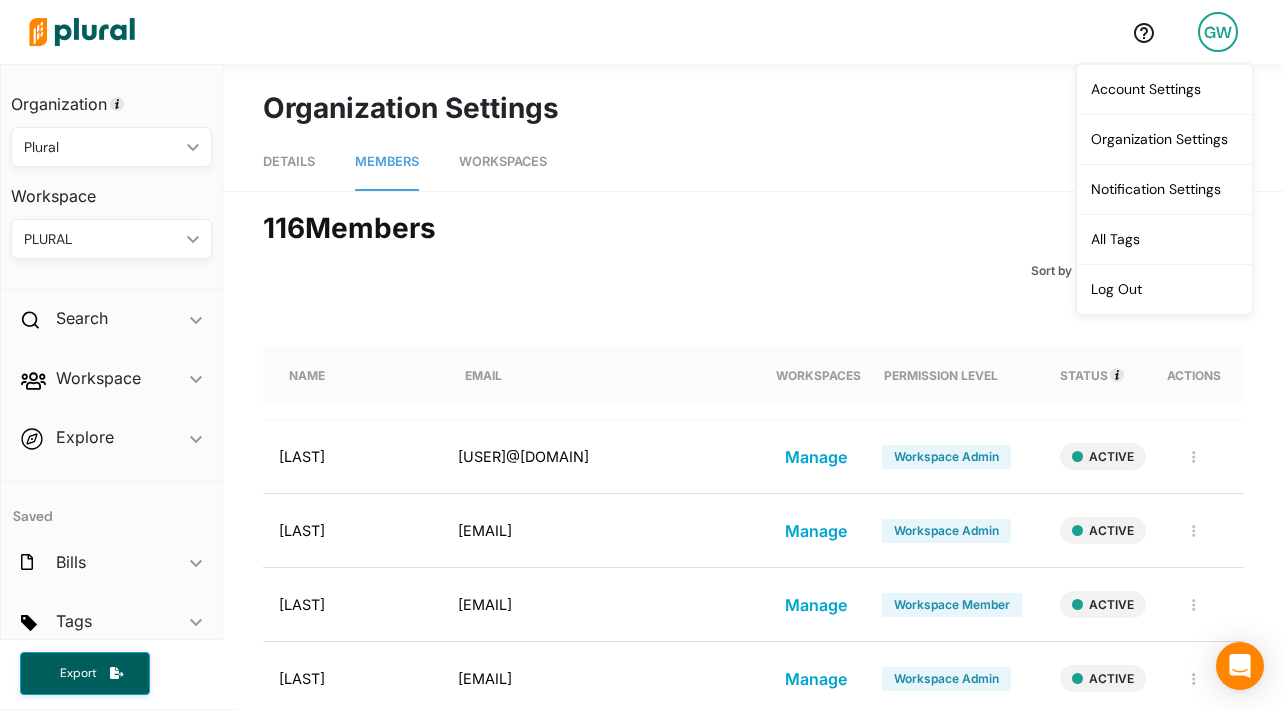 scroll, scrollTop: 0, scrollLeft: 0, axis: both 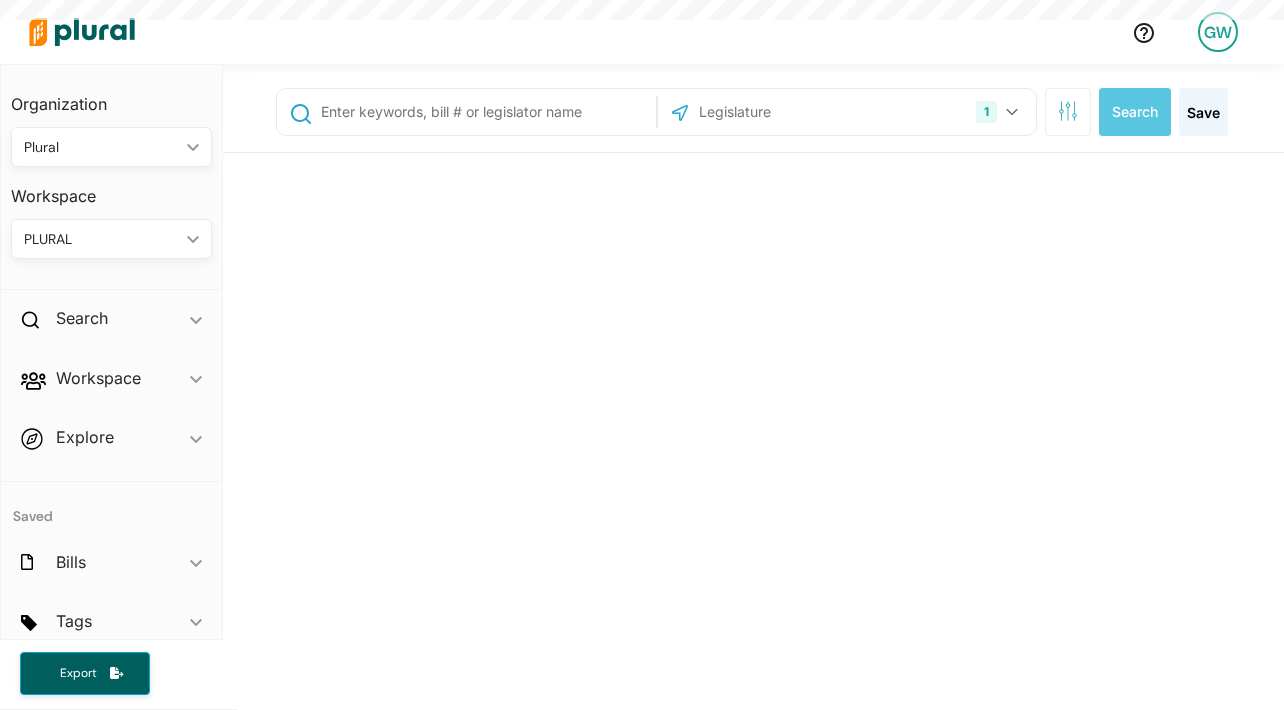 click on "Plural" at bounding box center (101, 147) 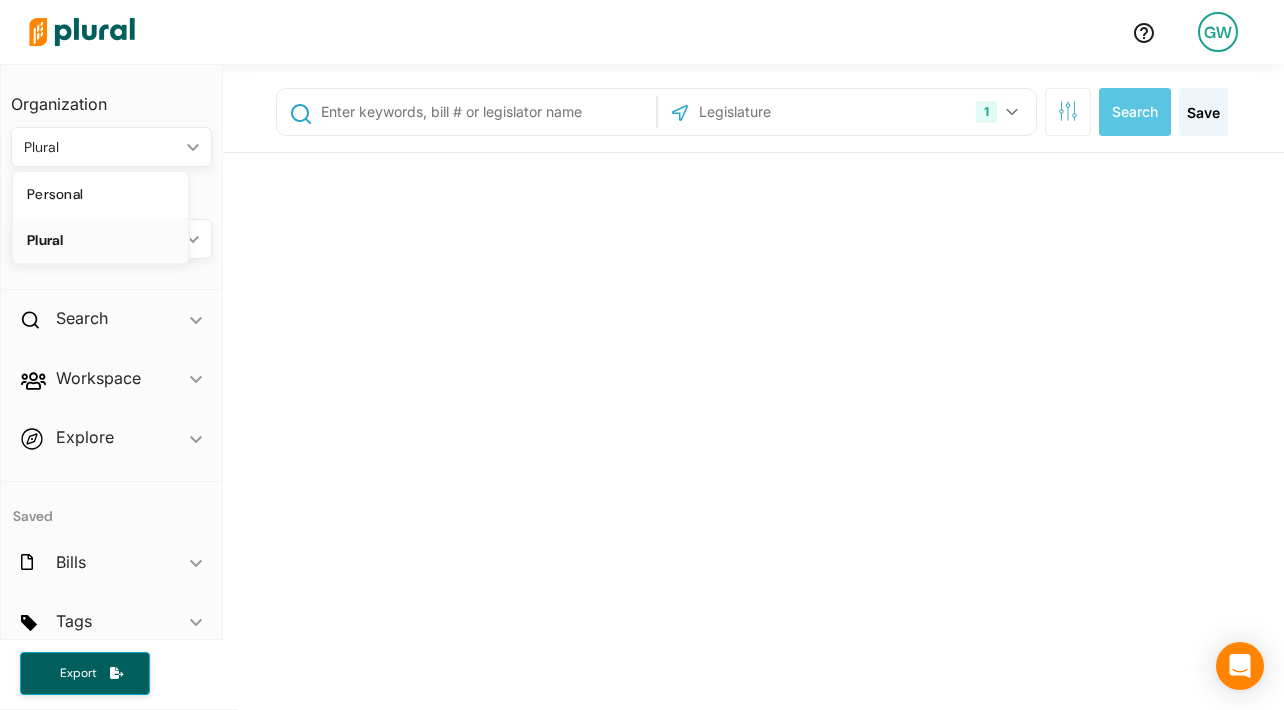 click on "ic_keyboard_arrow_down" 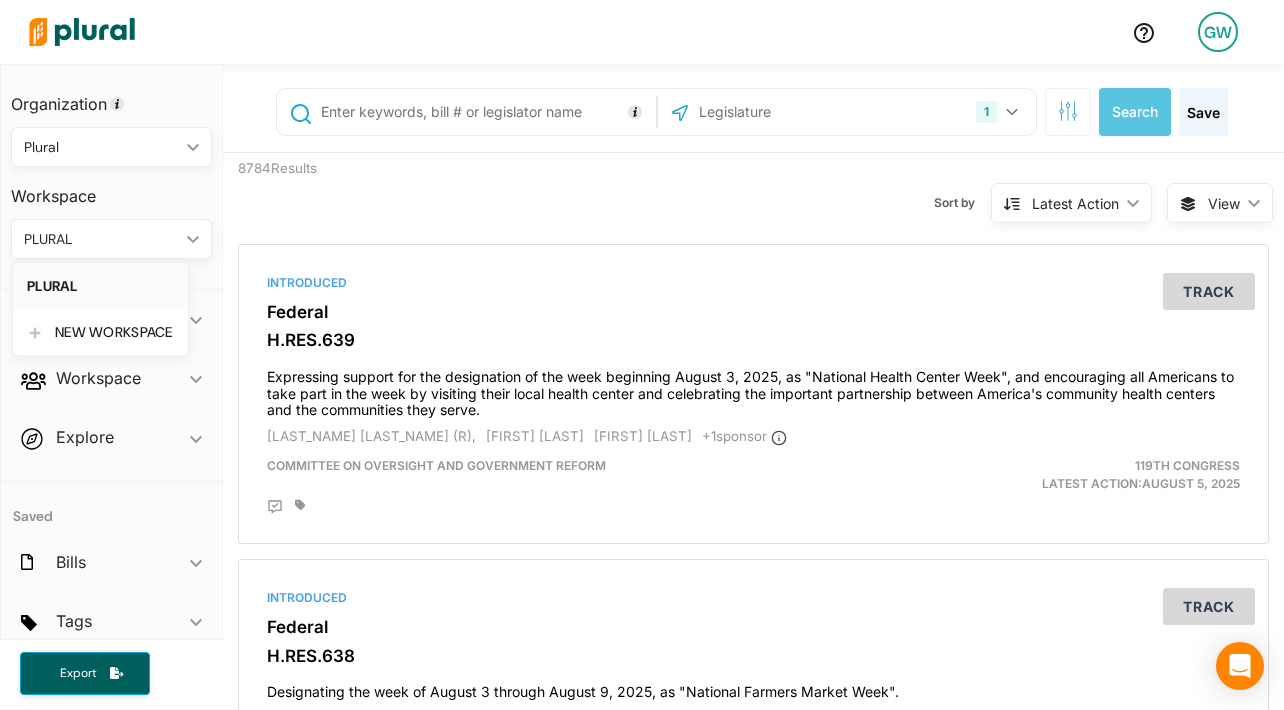 click on "[STATE]" at bounding box center [1218, 32] 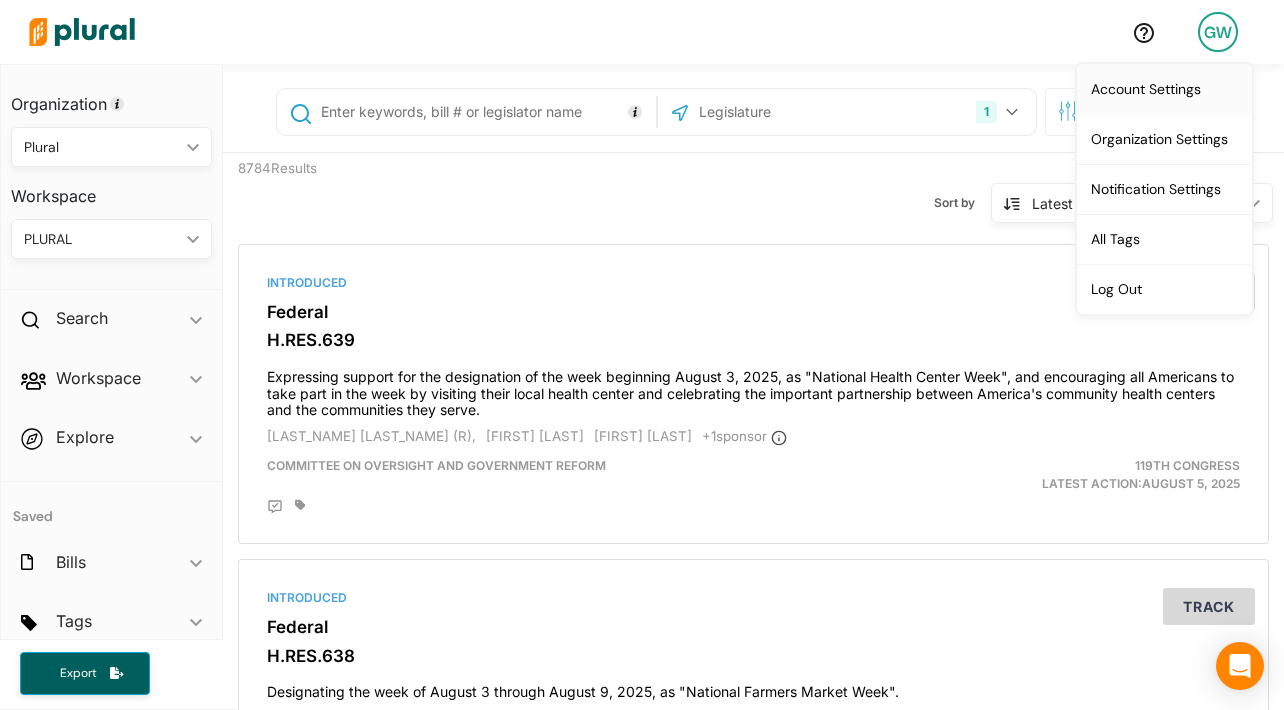 click on "Account Settings" at bounding box center (1164, 89) 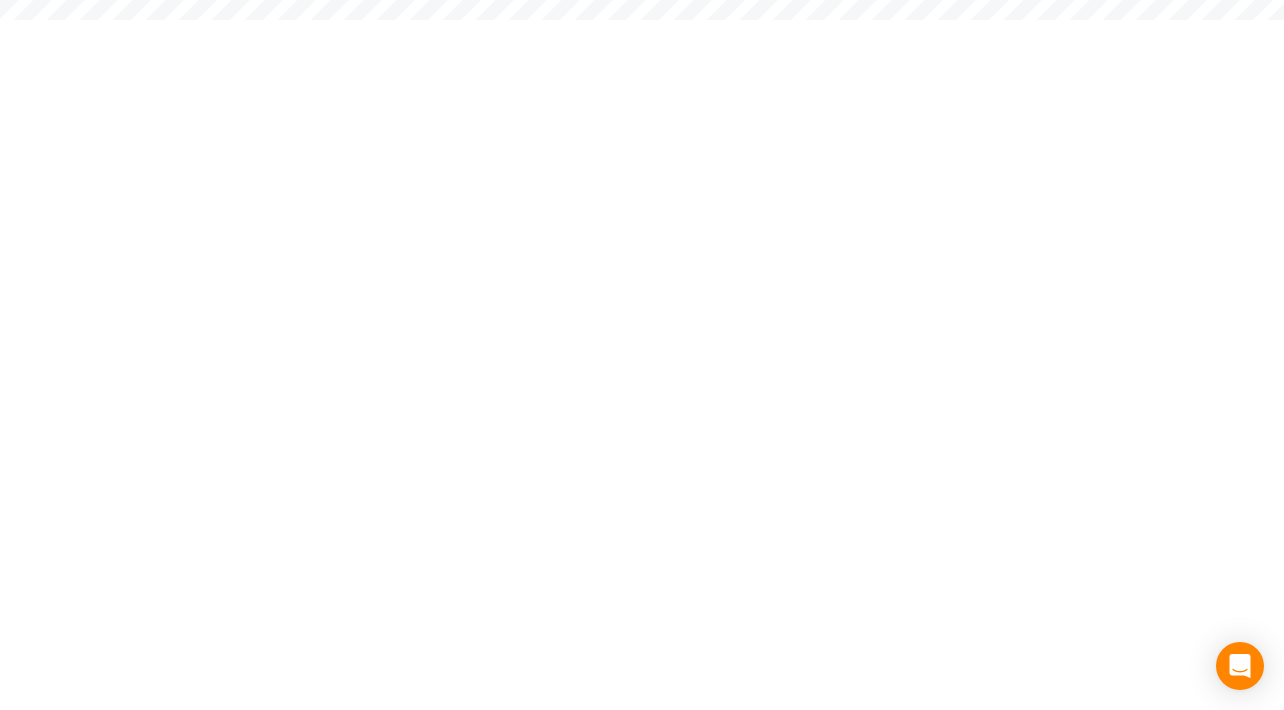 select on "NY" 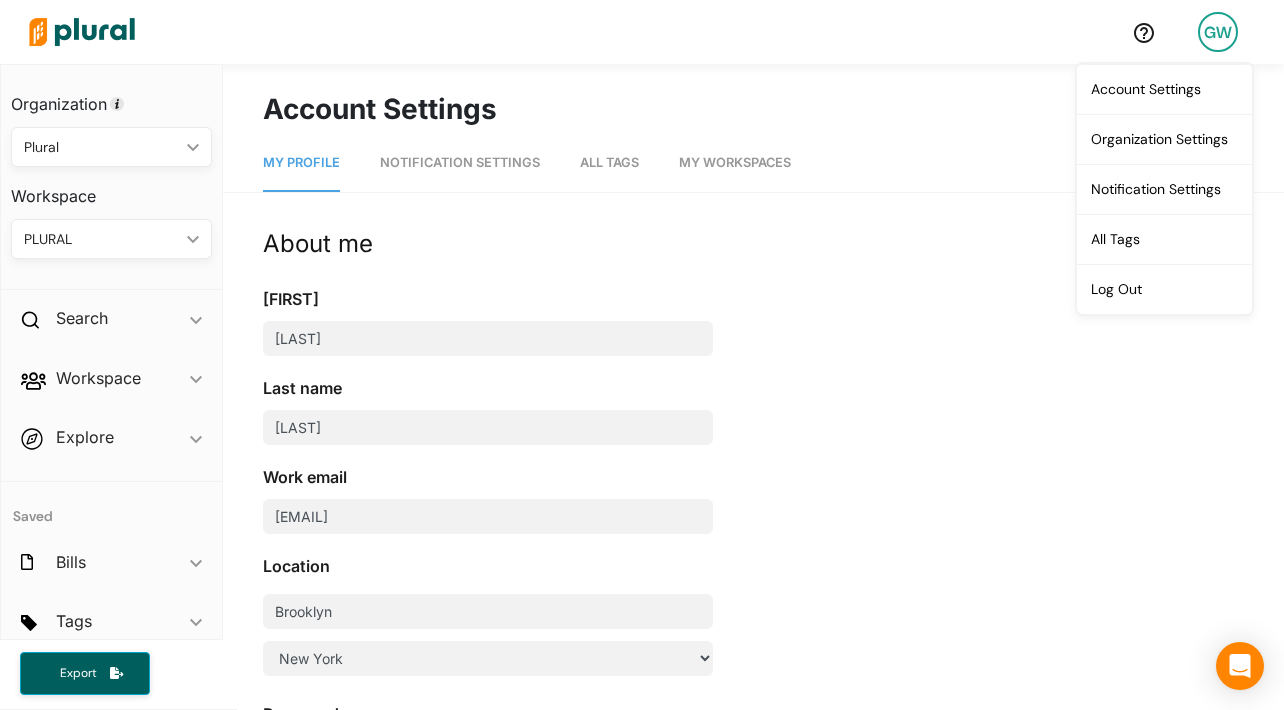 click on "Notification Settings" at bounding box center [460, 163] 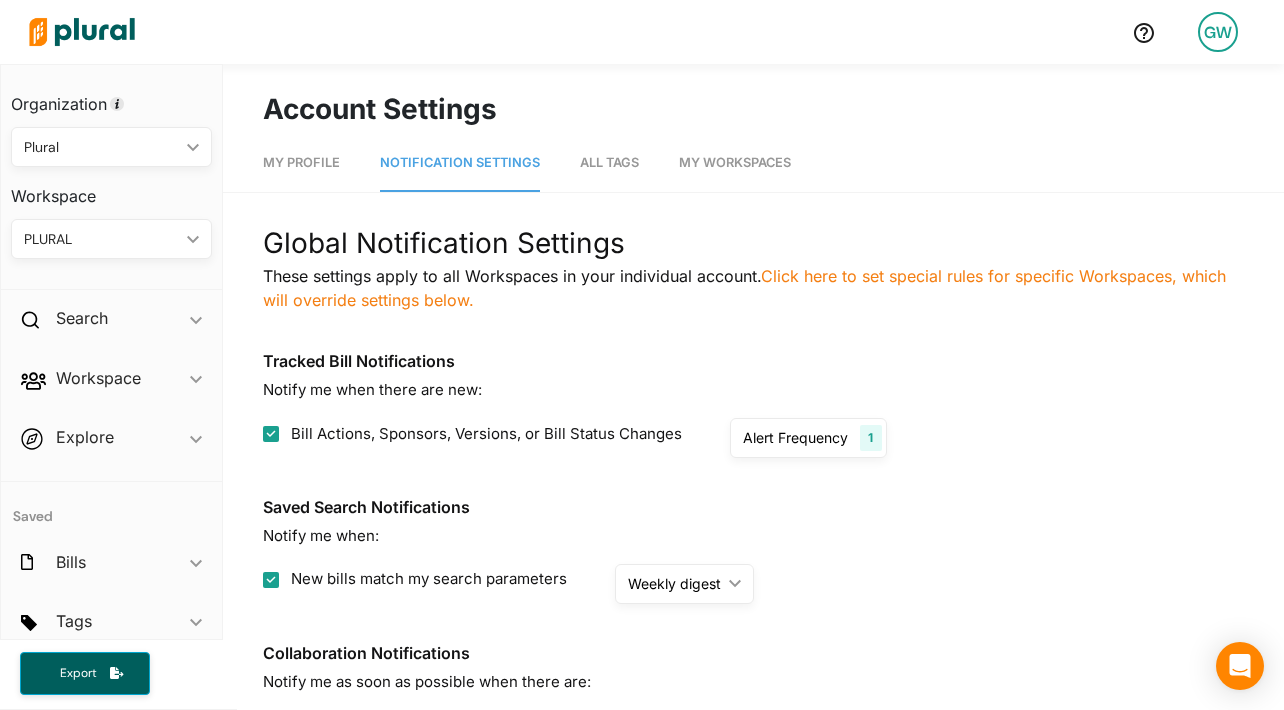 click on "Plural" at bounding box center [101, 147] 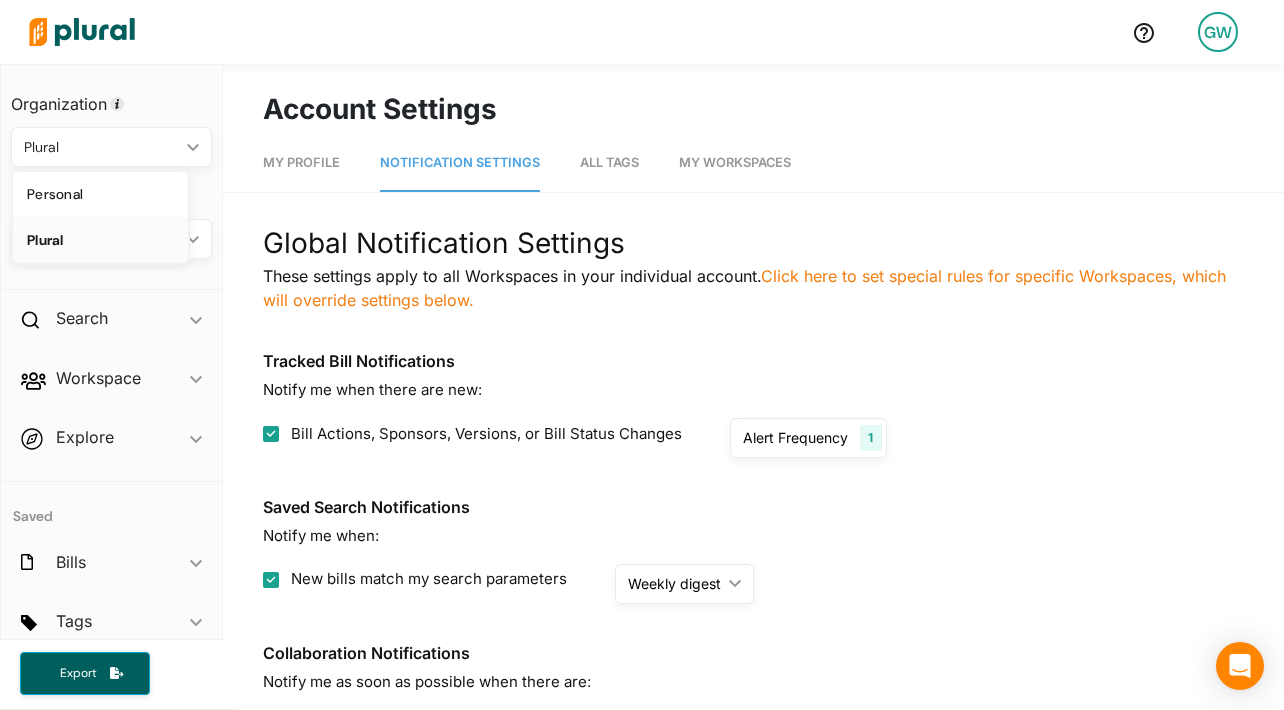 click on "My Profile Notification Settings All Tags My Workspaces Global Notification Settings These settings apply to all Workspaces in your individual account.  Click here to set special rules for specific Workspaces, which will override settings below. Tracked Bill Notifications Notify me when there are new: Bill Actions, Sponsors, Versions, or Bill Status Changes Alert Frequency 1 As soon as possible: Email me every time there is an update Daily Digest: Email me a summary at the end of the day Weekly Digest: Email me a summary at the end of the week Saved Search Notifications Notify me when: New bills match my search parameters Weekly digest ic_keyboard_arrow_down As soon as possible: Email me every time there is an update Daily Digest: Email me a summary at the end of the day Weekly Digest: Email me a summary at the end of the week Collaboration Notifications Notify me as soon as possible when there are: Any new notes in my Workspaces Only mentions of me in my Workspaces Disable Notifications" at bounding box center (753, 522) 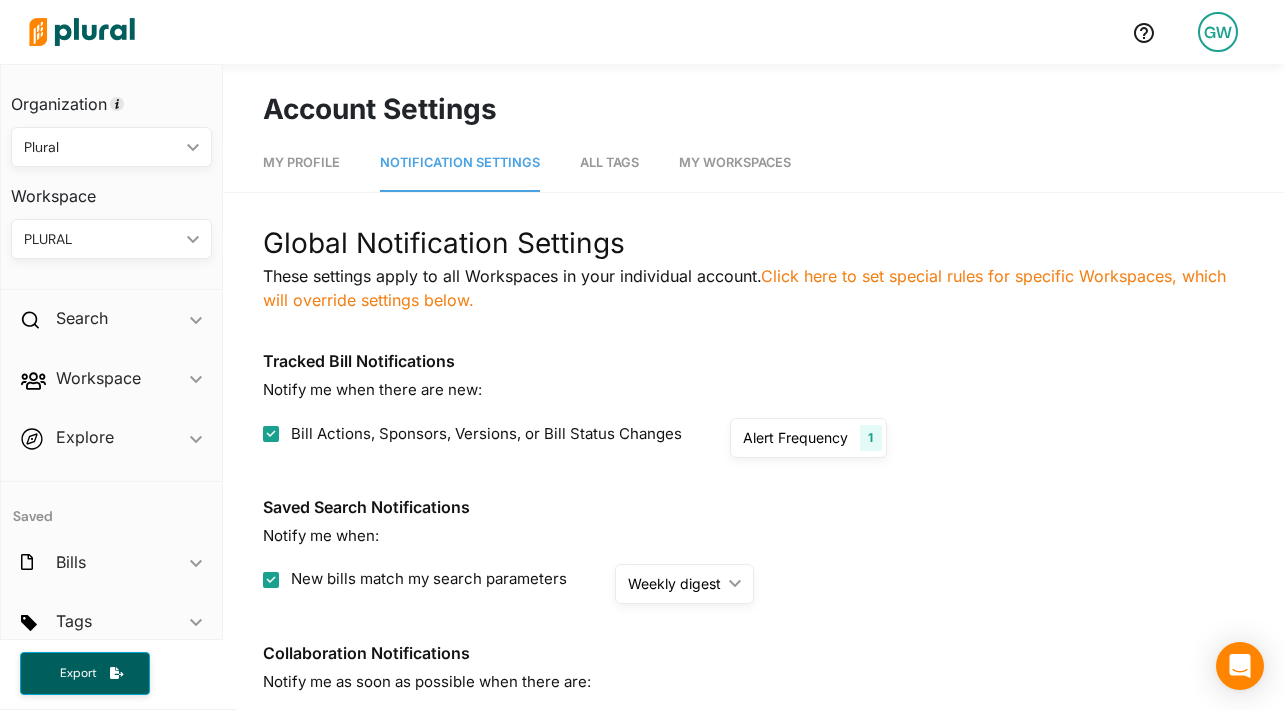 click on "PLURAL" at bounding box center [101, 239] 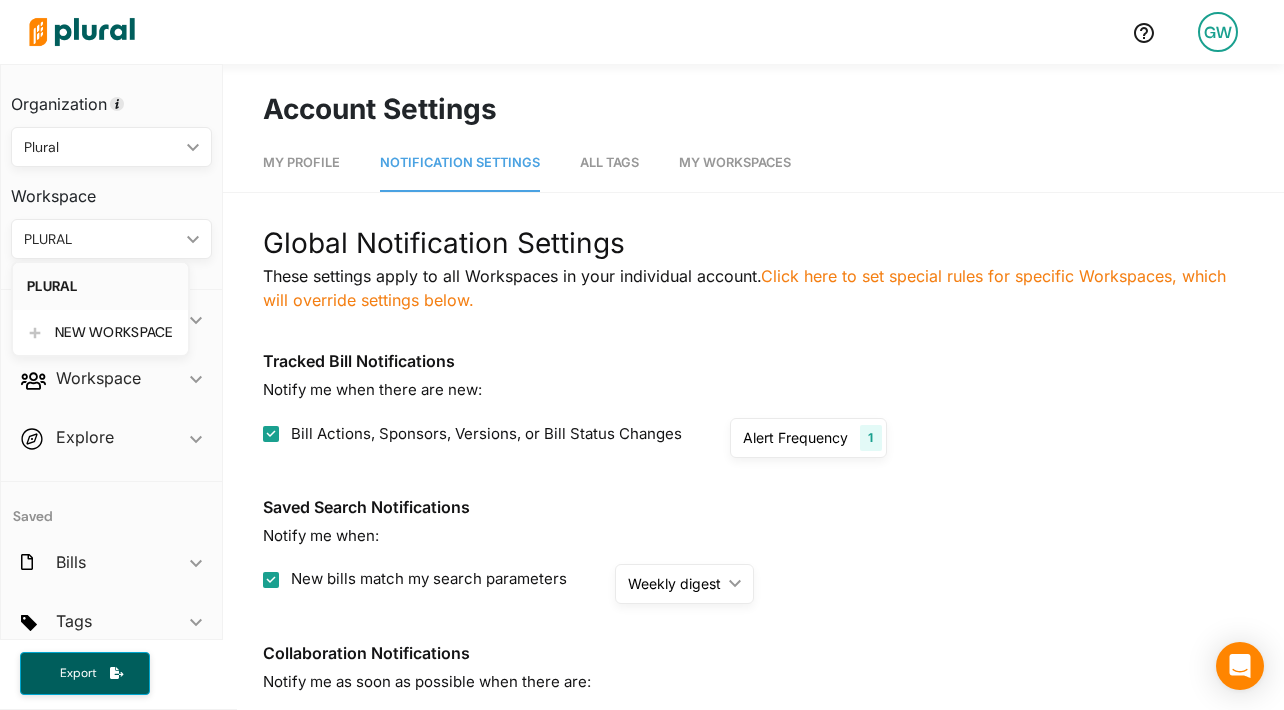 click on "Global Notification Settings These settings apply to all Workspaces in your individual account.  Click here to set special rules for specific Workspaces, which will override settings below. Tracked Bill Notifications Notify me when there are new: Bill Actions, Sponsors, Versions, or Bill Status Changes Alert Frequency 1 As soon as possible: Email me every time there is an update Daily Digest: Email me a summary at the end of the day Weekly Digest: Email me a summary at the end of the week Saved Search Notifications Notify me when: New bills match my search parameters Weekly digest ic_keyboard_arrow_down As soon as possible: Email me every time there is an update Daily Digest: Email me a summary at the end of the day Weekly Digest: Email me a summary at the end of the week Collaboration Notifications Notify me as soon as possible when there are: Any new notes in my Workspaces Only mentions of me in my Workspaces Do not email me about my collaboration notifications Disable Notifications" at bounding box center (753, 563) 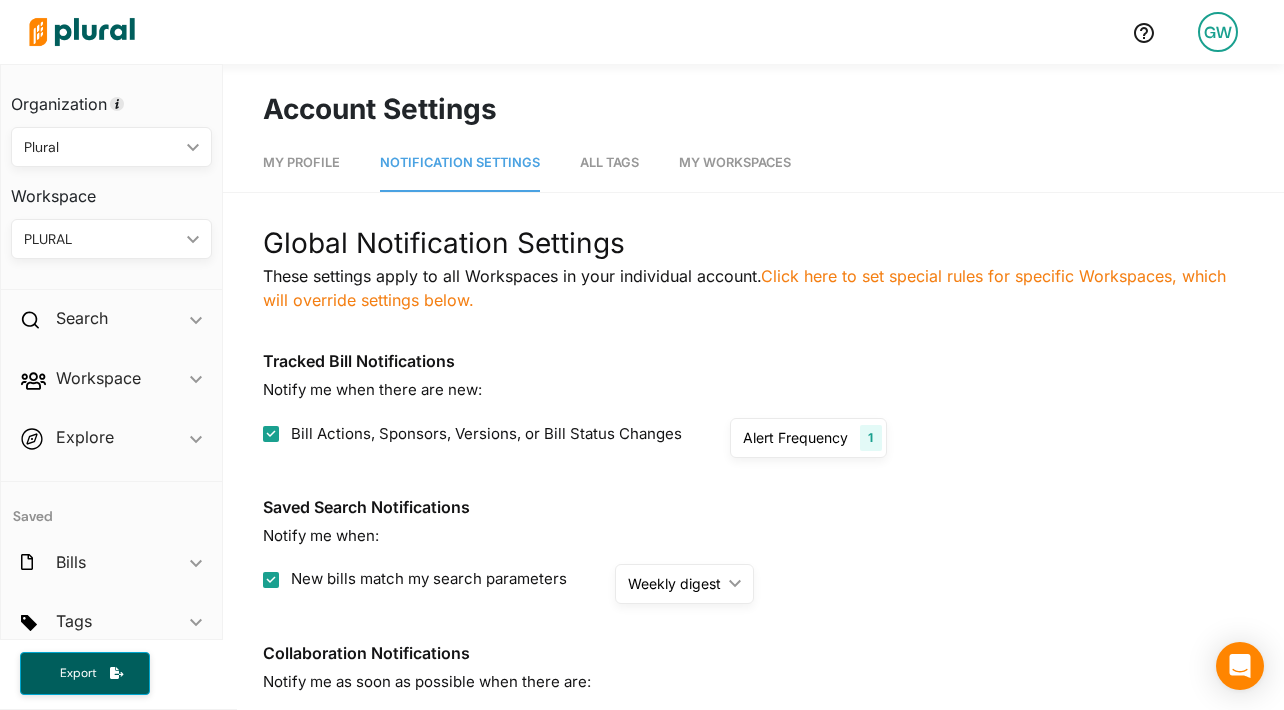click on "[STATE]" at bounding box center (1218, 32) 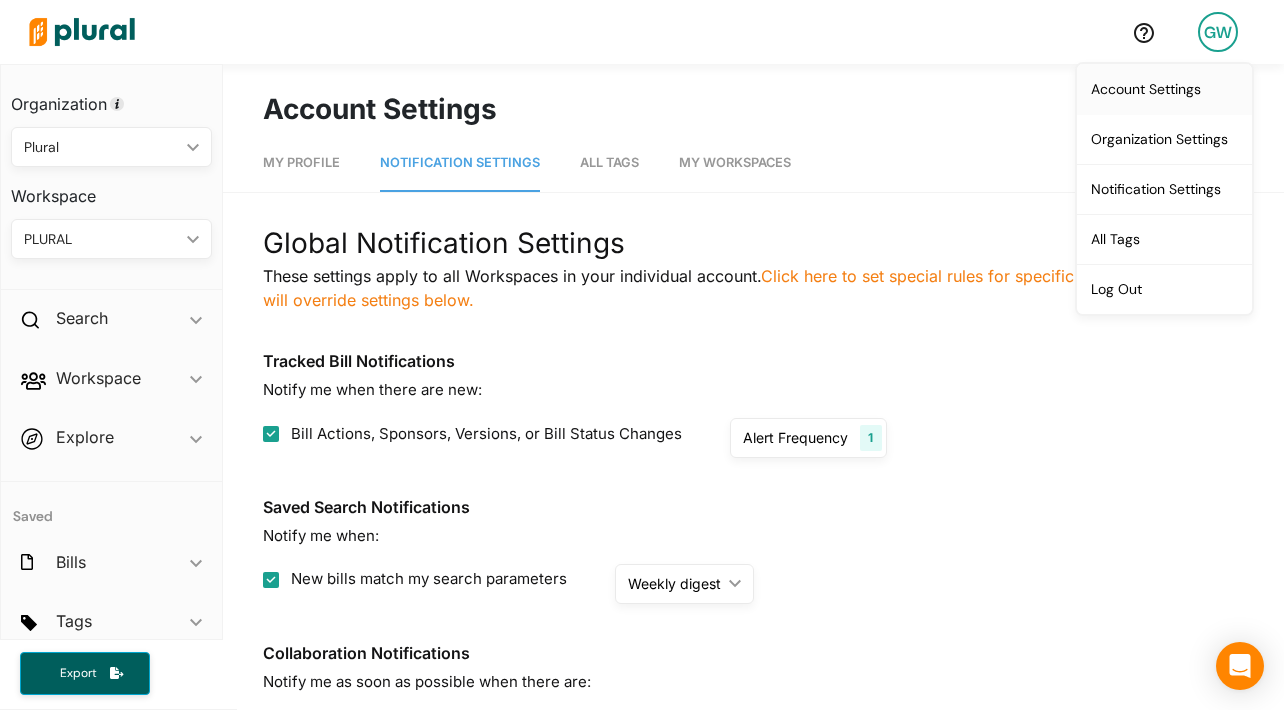 click on "Account Settings" at bounding box center [1164, 89] 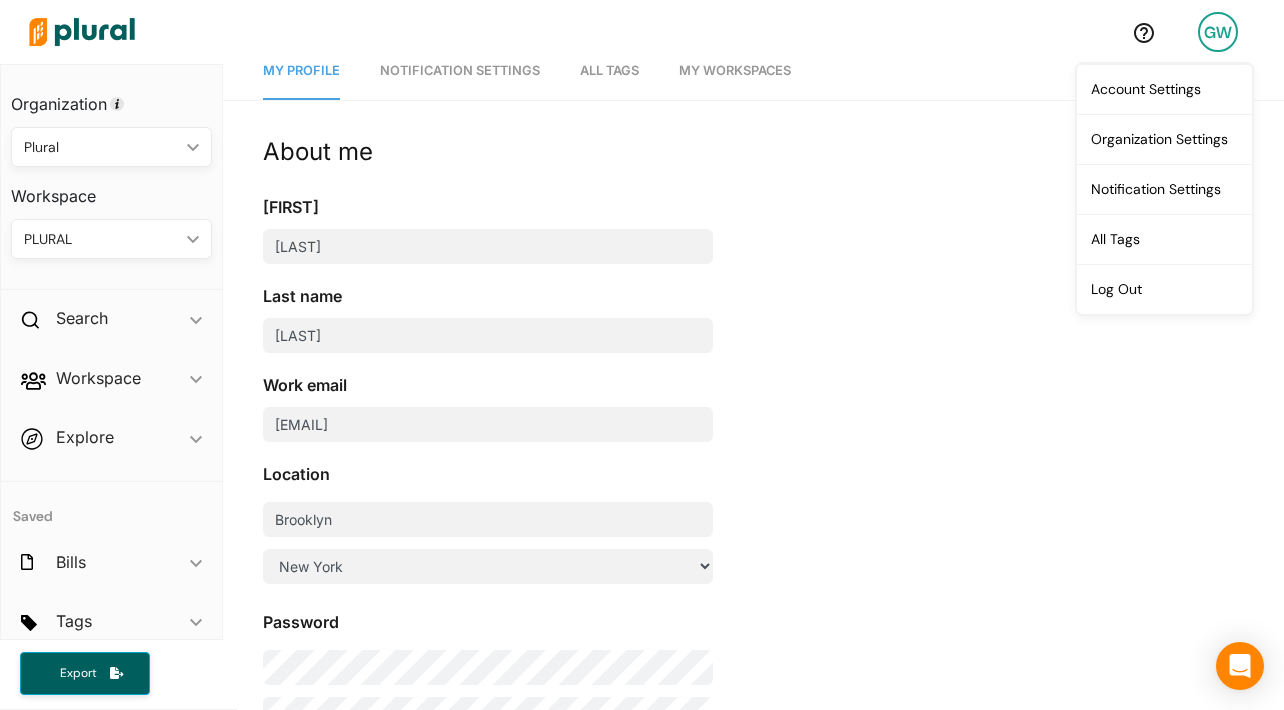 scroll, scrollTop: 97, scrollLeft: 0, axis: vertical 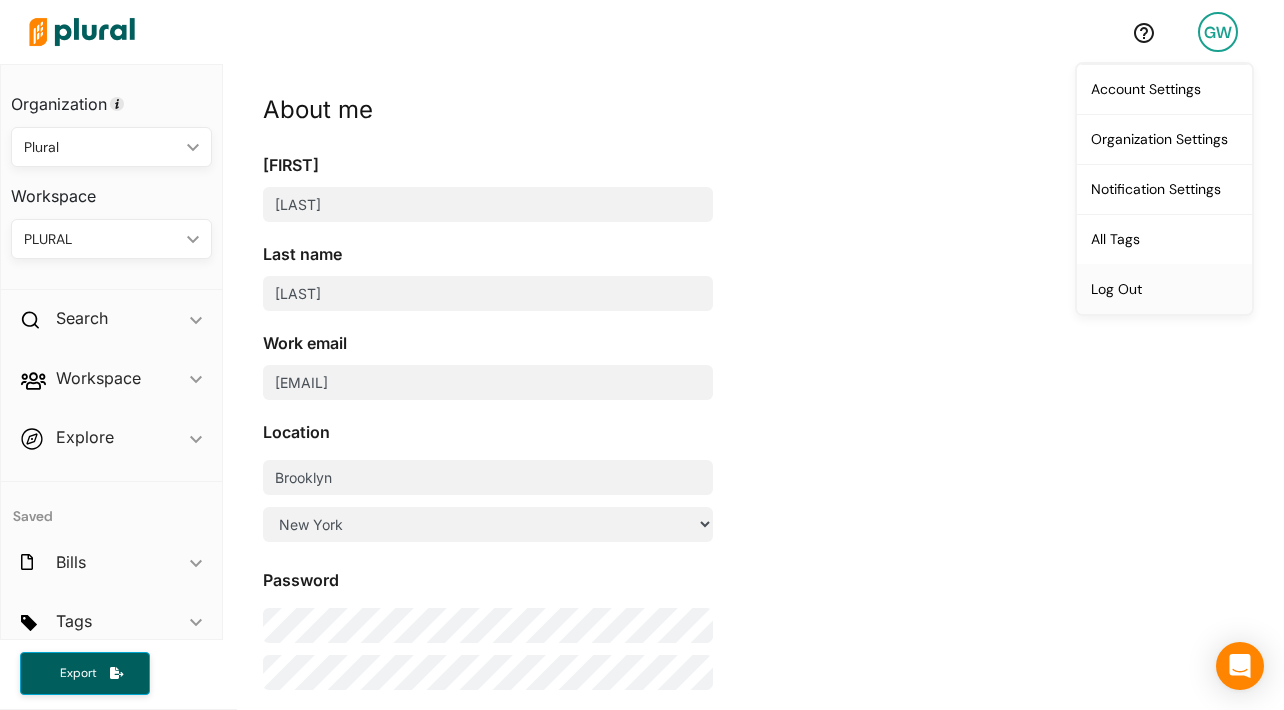 click on "Log Out" at bounding box center [1164, 289] 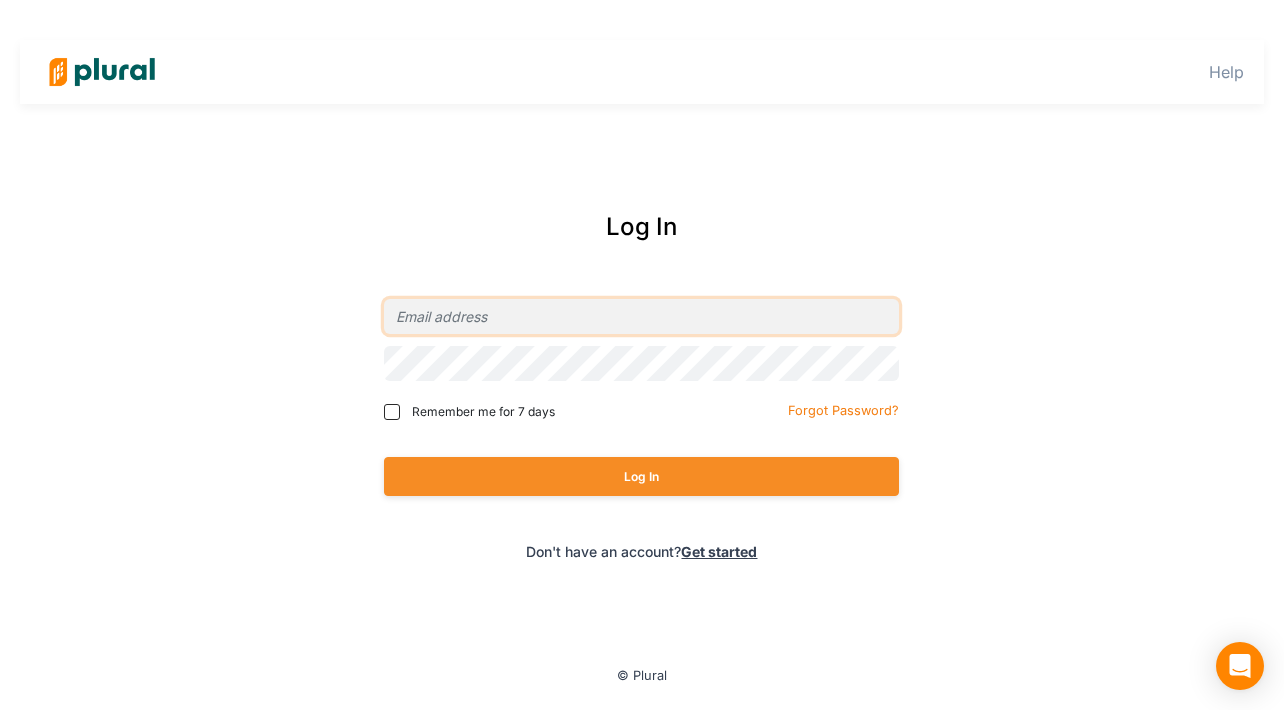 click at bounding box center (641, 316) 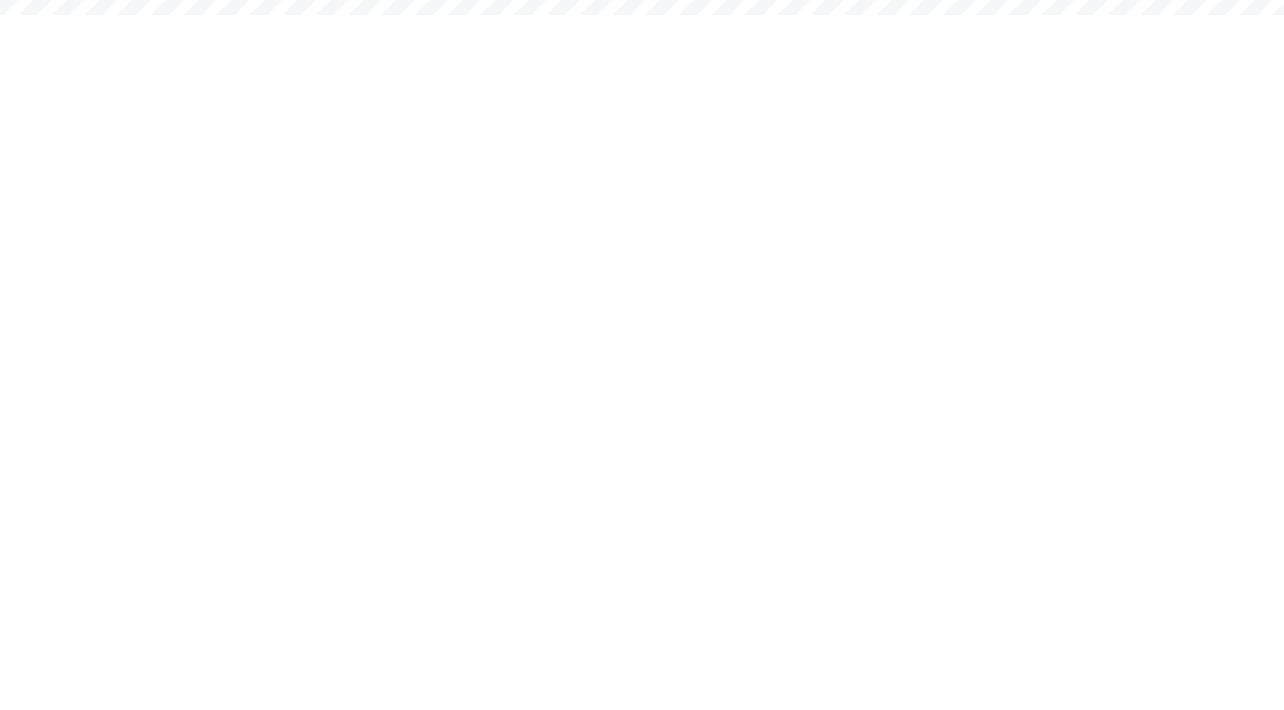 scroll, scrollTop: 0, scrollLeft: 0, axis: both 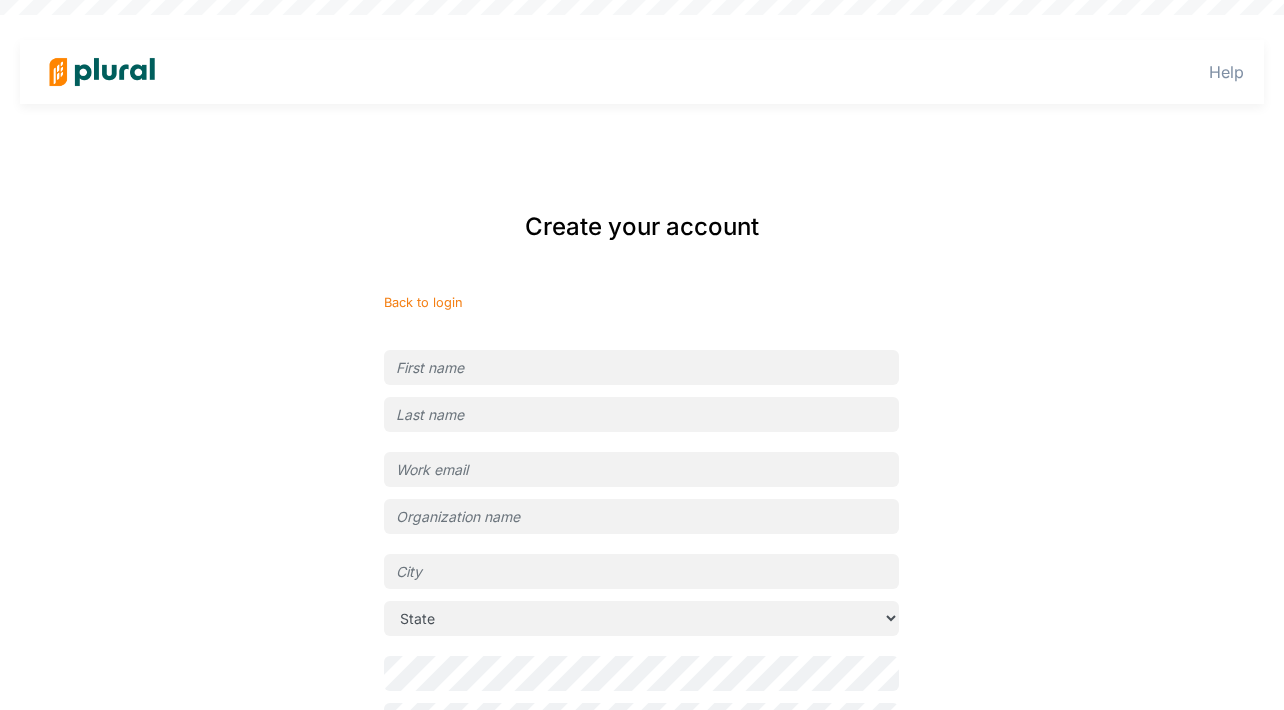 type on "grayson+ubt@pluralpolicy.com" 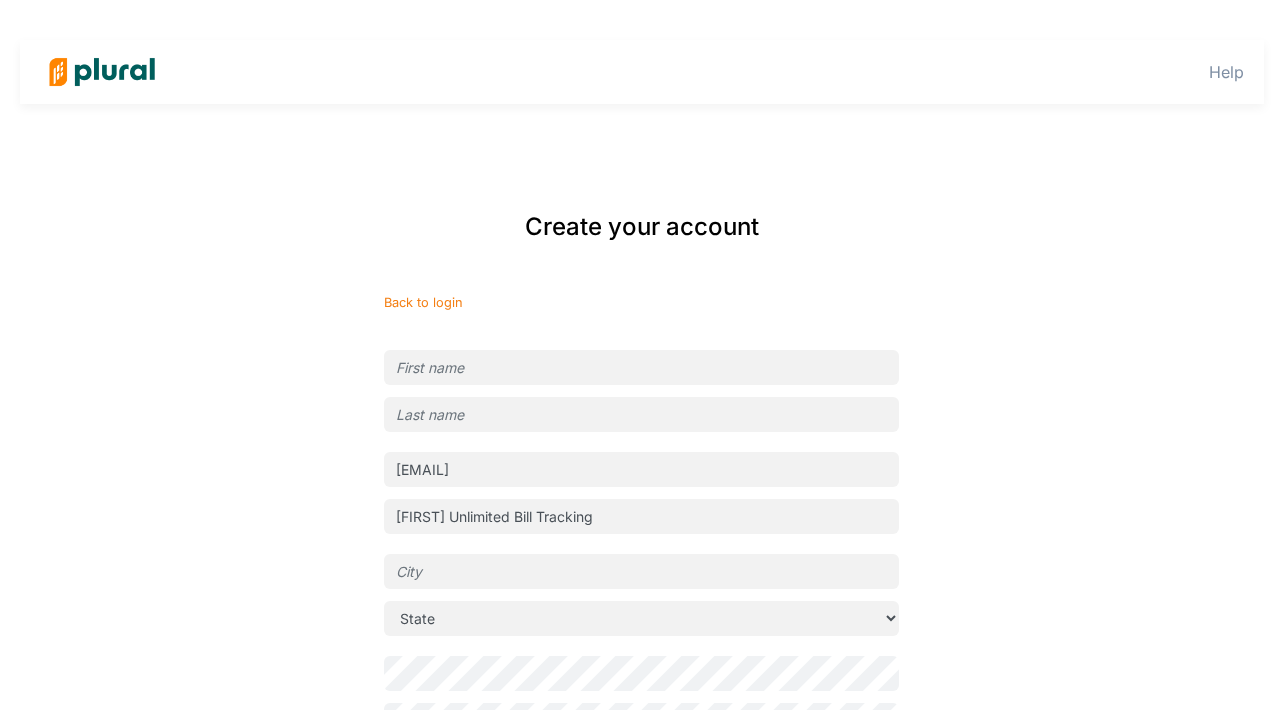 scroll, scrollTop: 153, scrollLeft: 0, axis: vertical 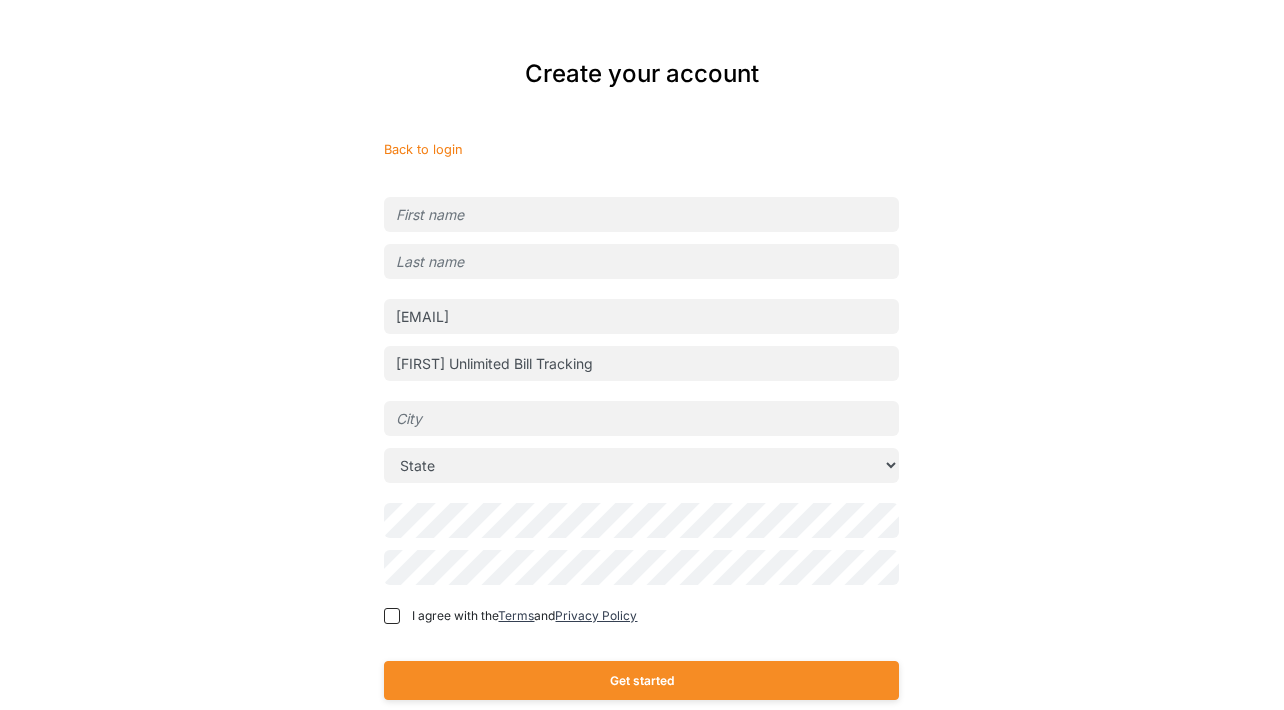 click at bounding box center (641, 214) 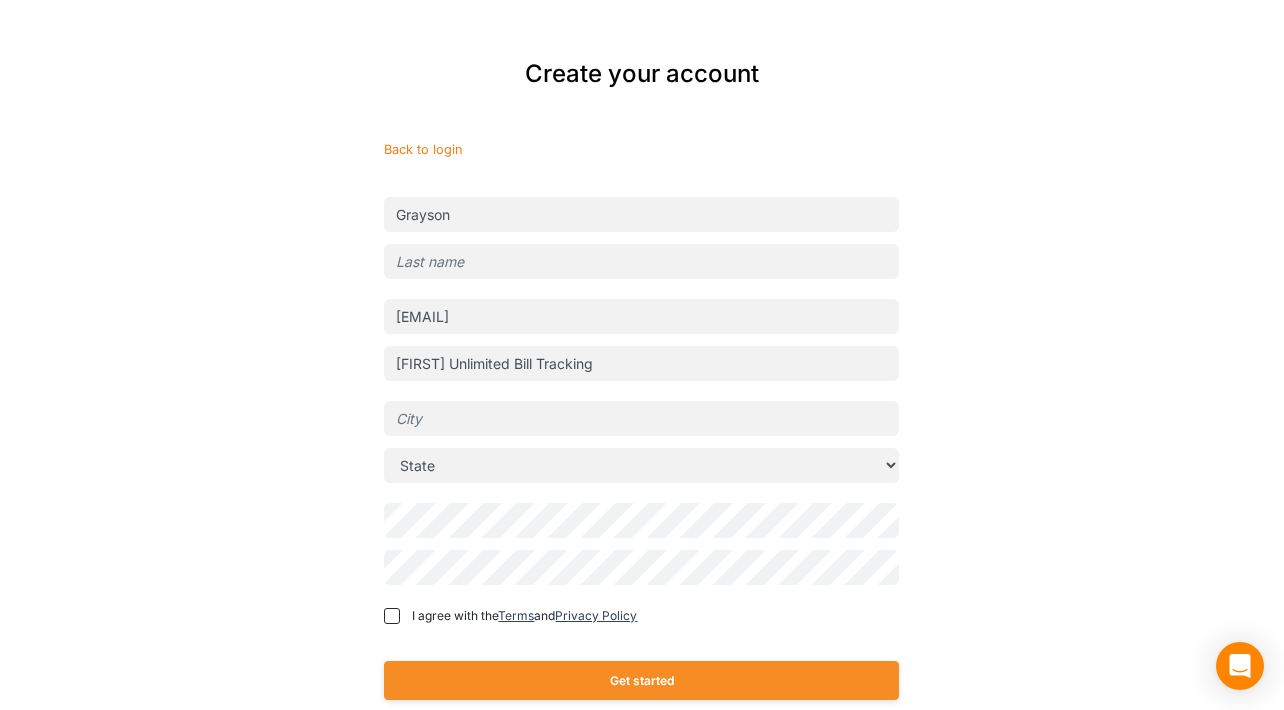 type on "Grayson" 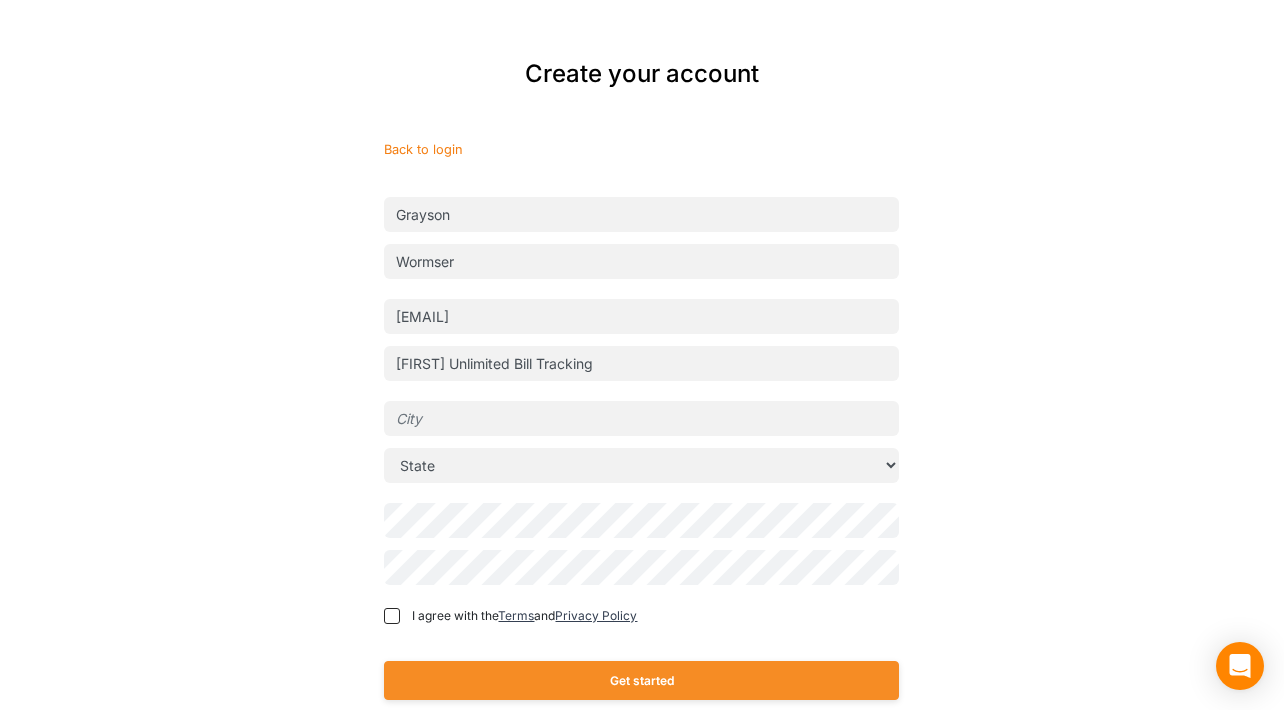 type on "Wormser" 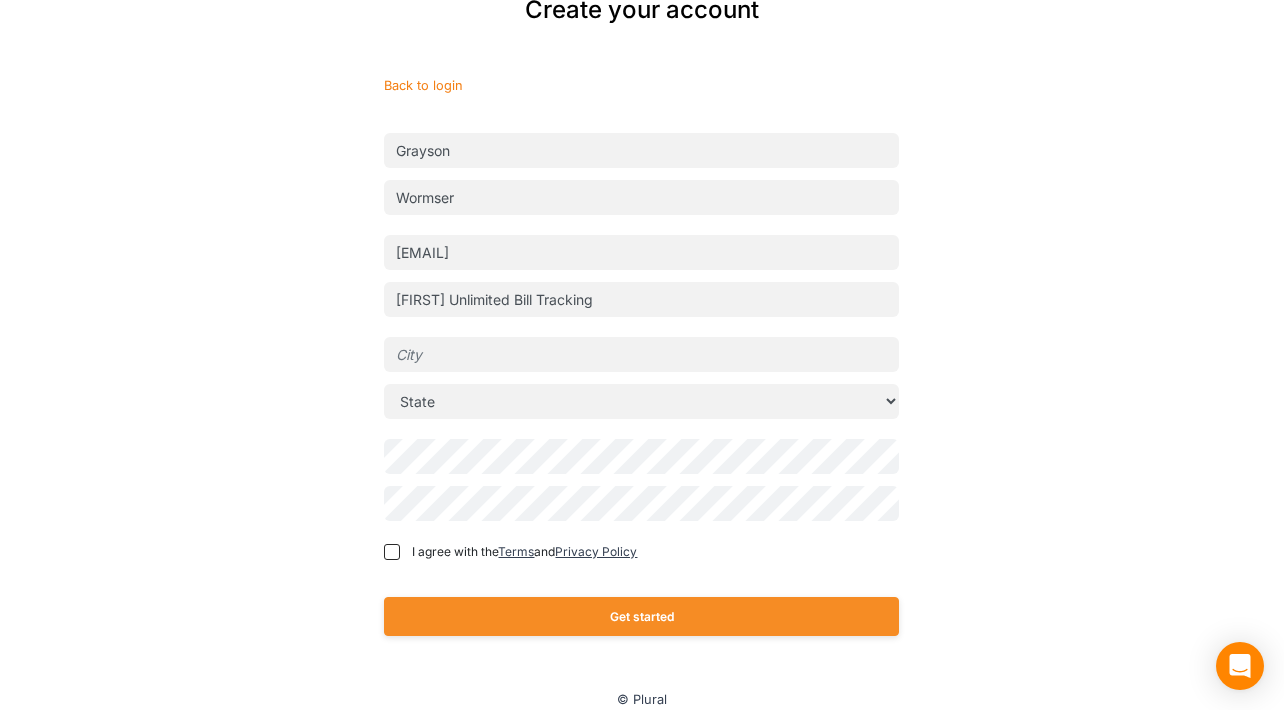 click at bounding box center [641, 354] 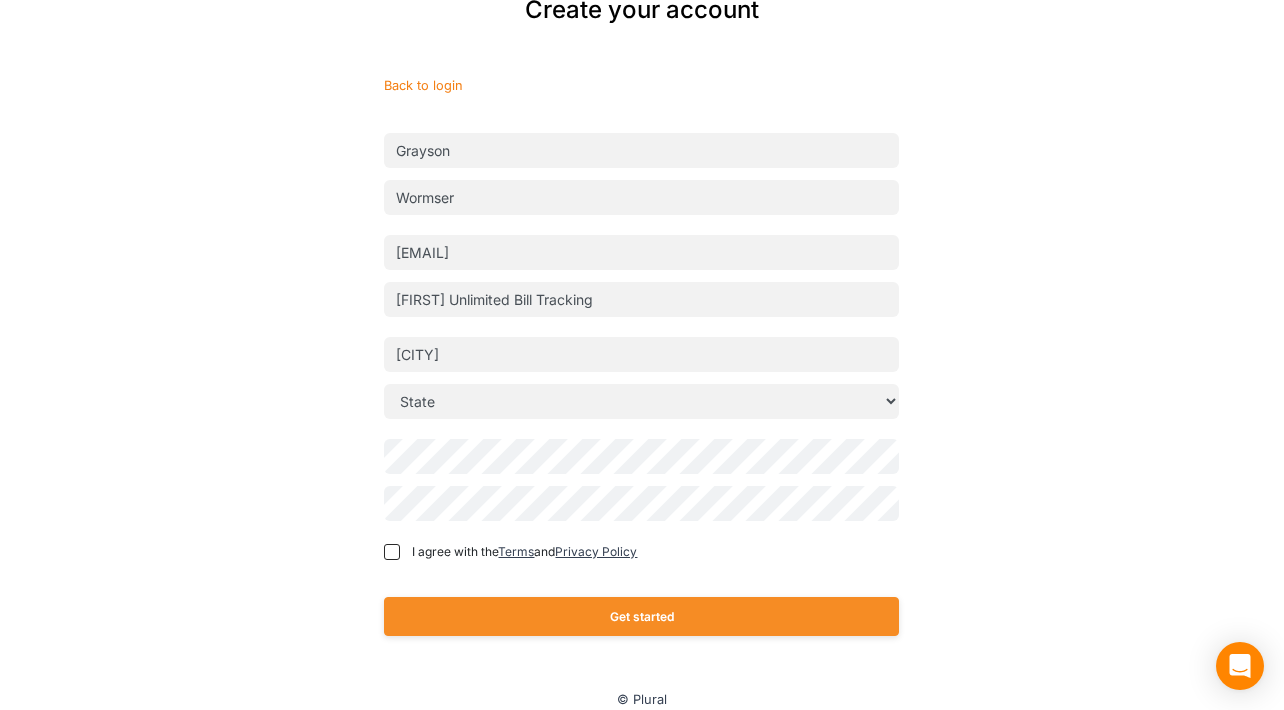 type on "Brooklyn" 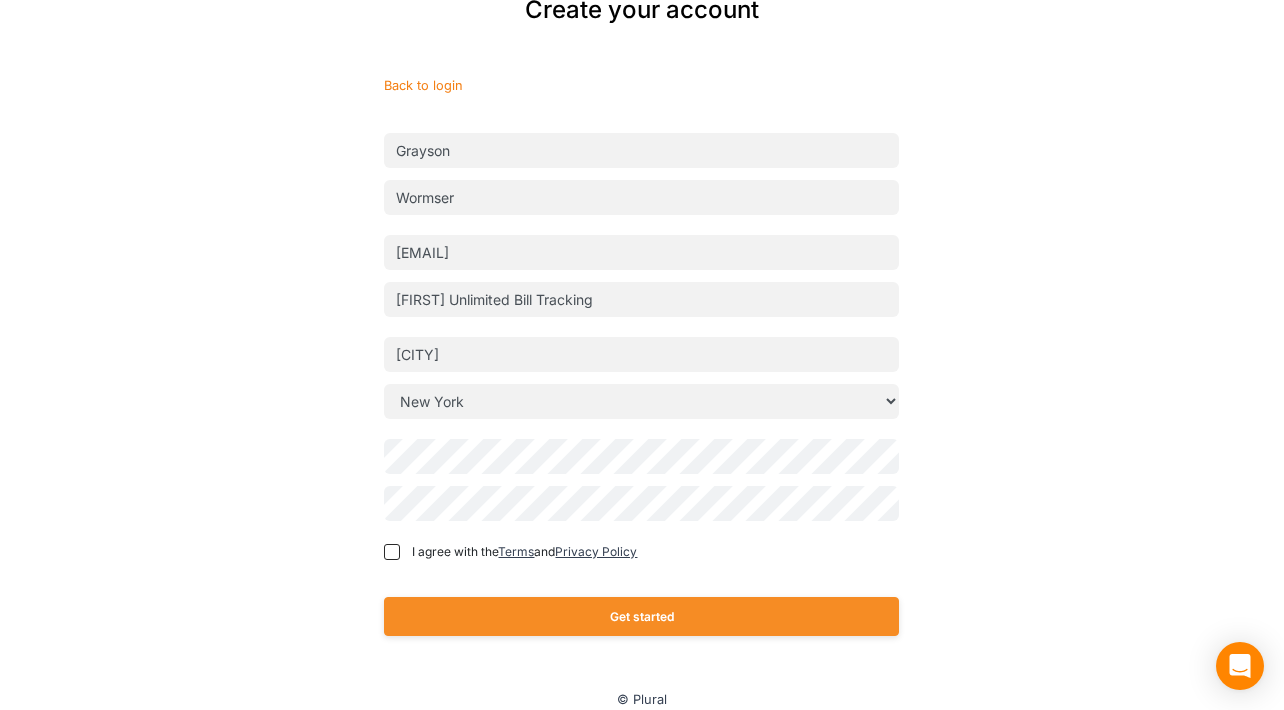 click on "Create your account Back to login Grayson Wormser grayson+ubt@pluralpolicy.com Grayson Unlimited Bill Tracking Brooklyn State Alabama Alaska American Samoa Arizona Arkansas California Colorado Connecticut Delaware District Of Columbia Federated States Of Micronesia Florida Georgia Guam Hawaii Idaho Illinois Indiana Iowa Kansas Kentucky Louisiana Maine Marshall Islands Maryland Massachusetts Michigan Minnesota Mississippi Missouri Montana Nebraska Nevada New Hampshire New Jersey New Mexico New York North Carolina North Dakota Northern Mariana Islands Ohio Oklahoma Oregon Palau Pennsylvania Puerto Rico Rhode Island South Carolina South Dakota Tennessee Texas Utah Vermont Virgin Islands Virginia Washington West Virginia Wisconsin Wyoming I agree with the  Terms  and  Privacy Policy Get started" at bounding box center [642, 329] 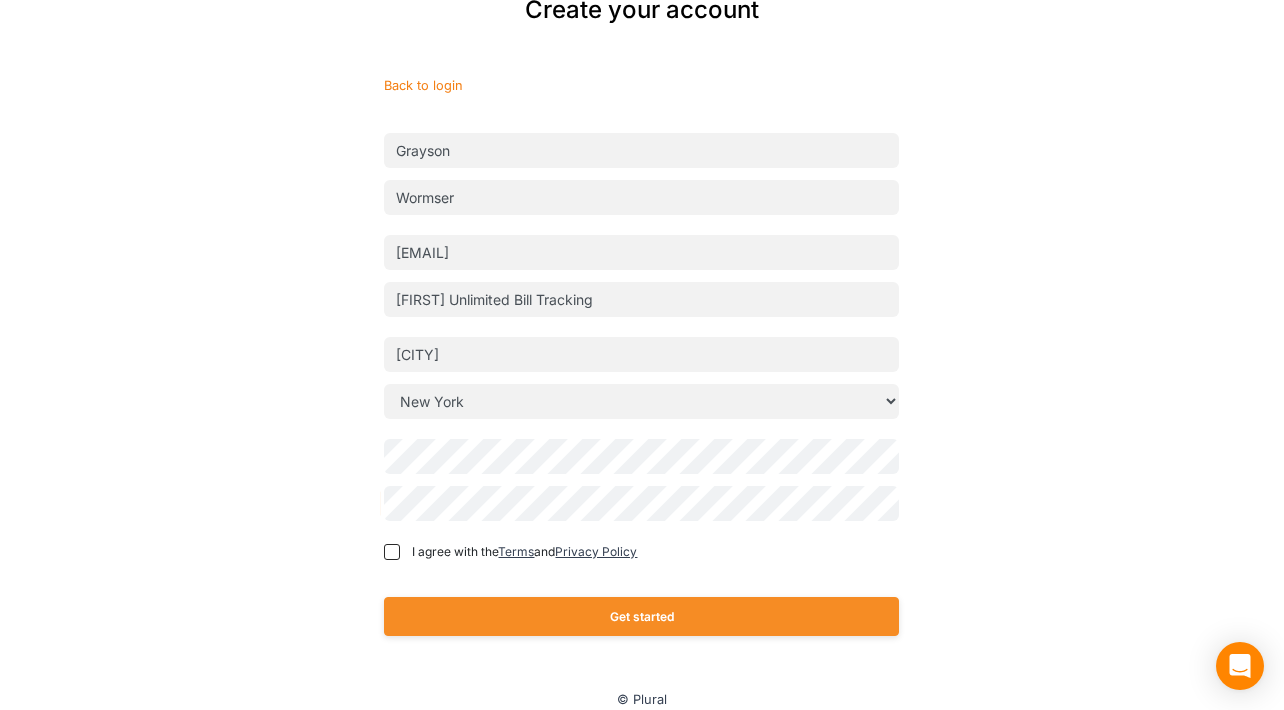 click on "I agree with the  Terms  and  Privacy Policy" at bounding box center (521, 552) 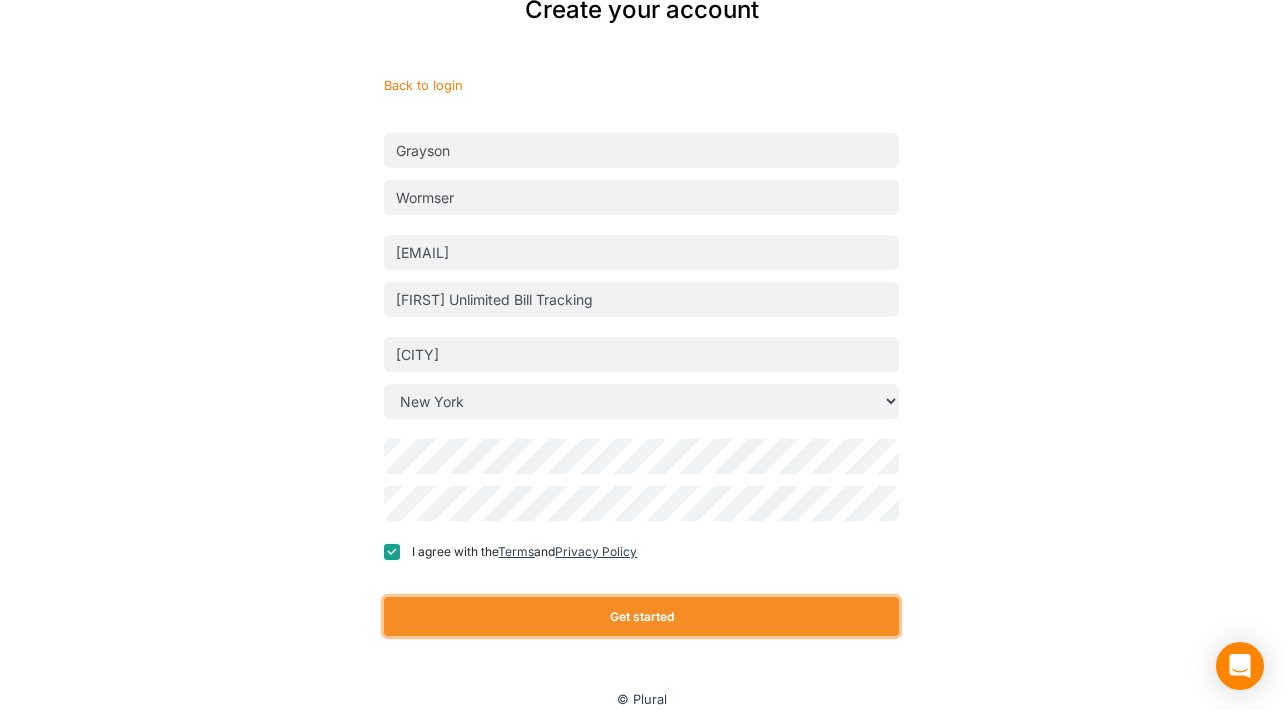 click on "Get started" at bounding box center (641, 616) 